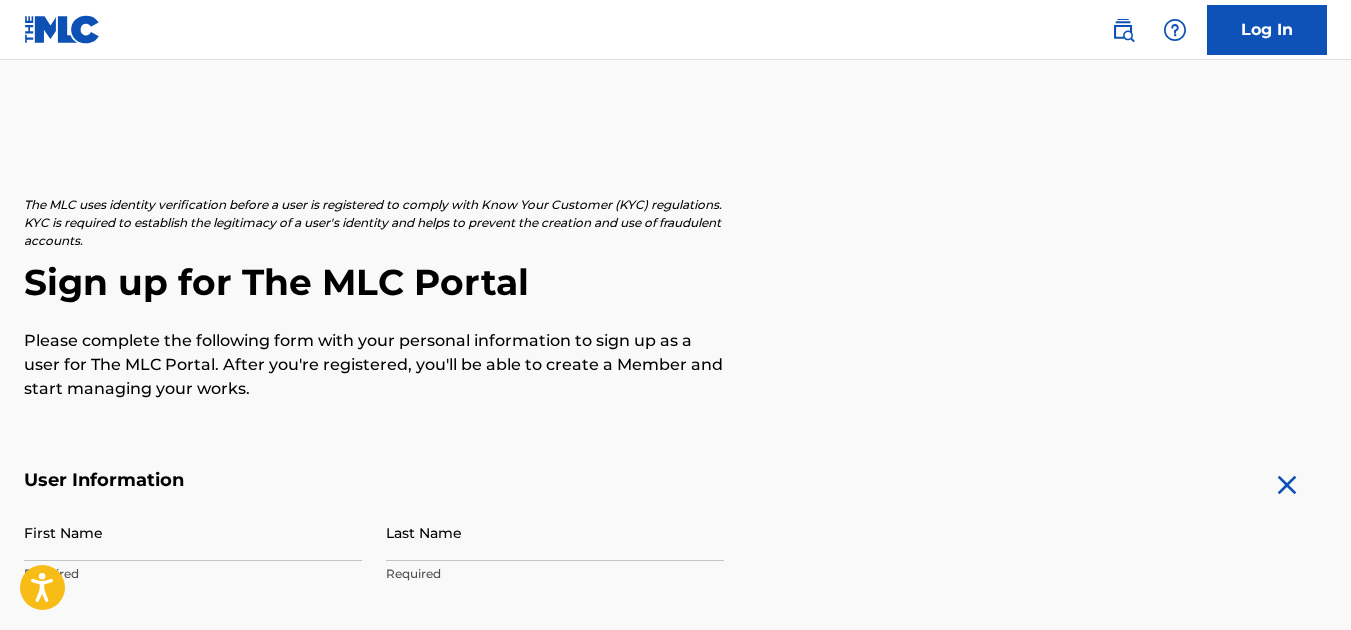 scroll, scrollTop: 0, scrollLeft: 0, axis: both 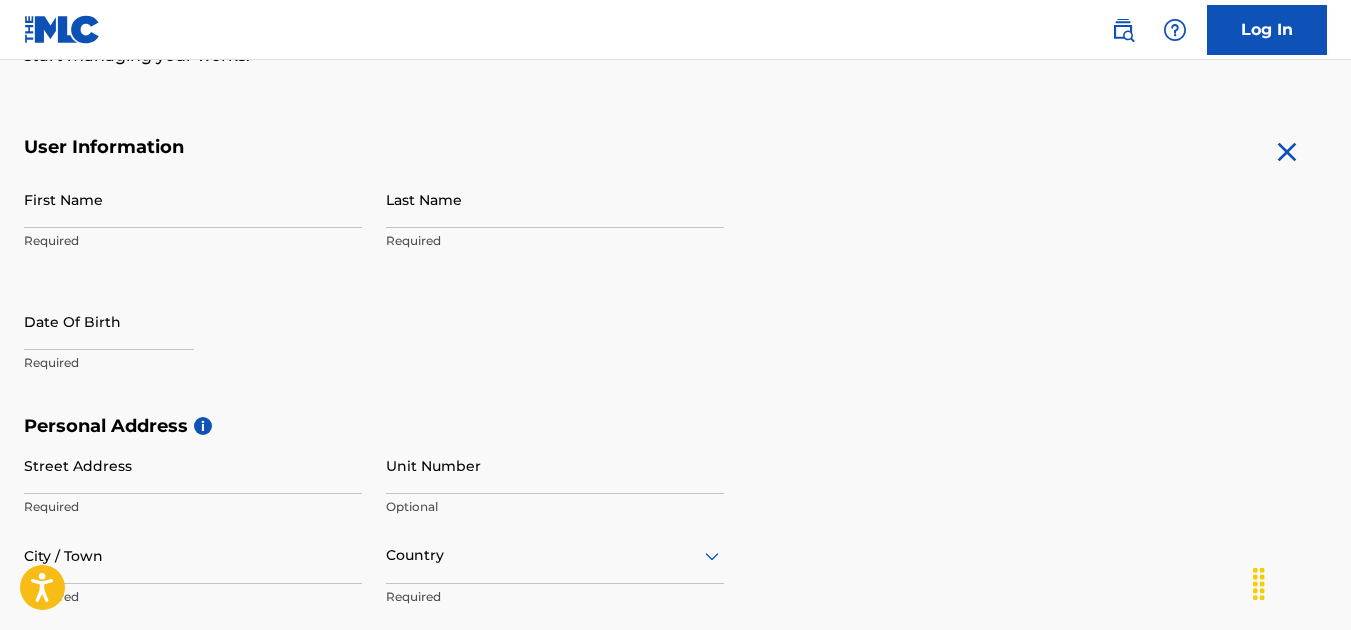 click on "First Name" at bounding box center (193, 199) 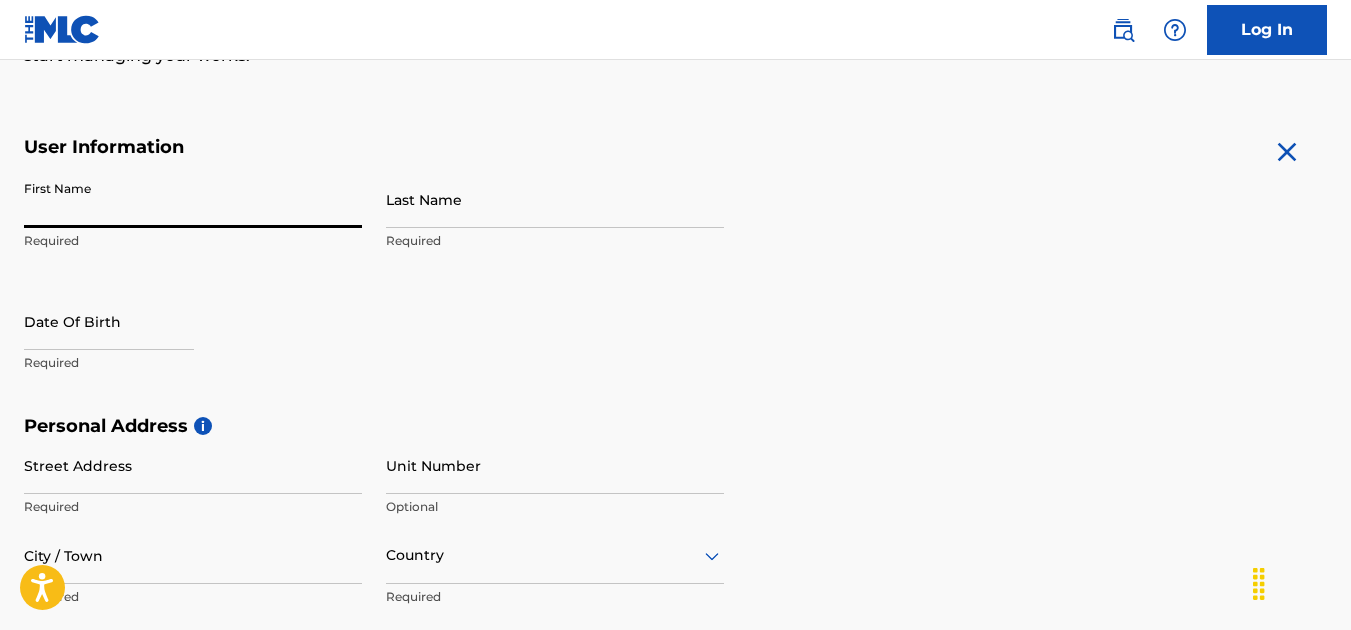 type on "Charles" 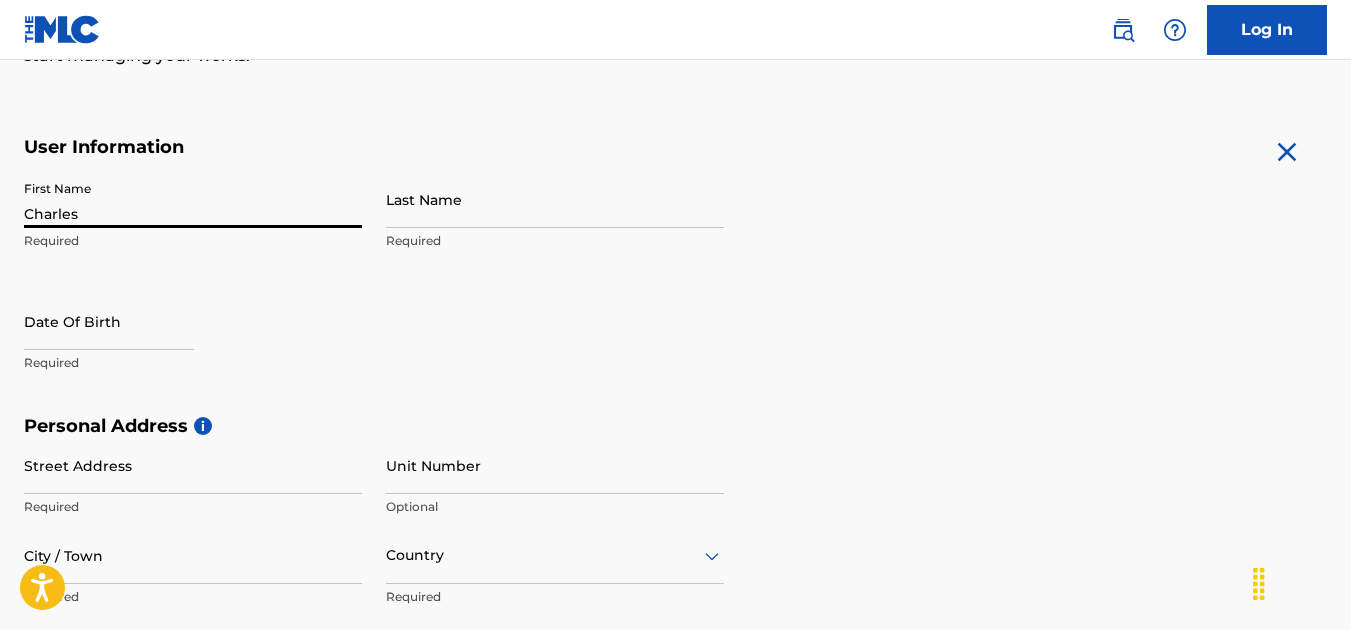 type on "[LAST]" 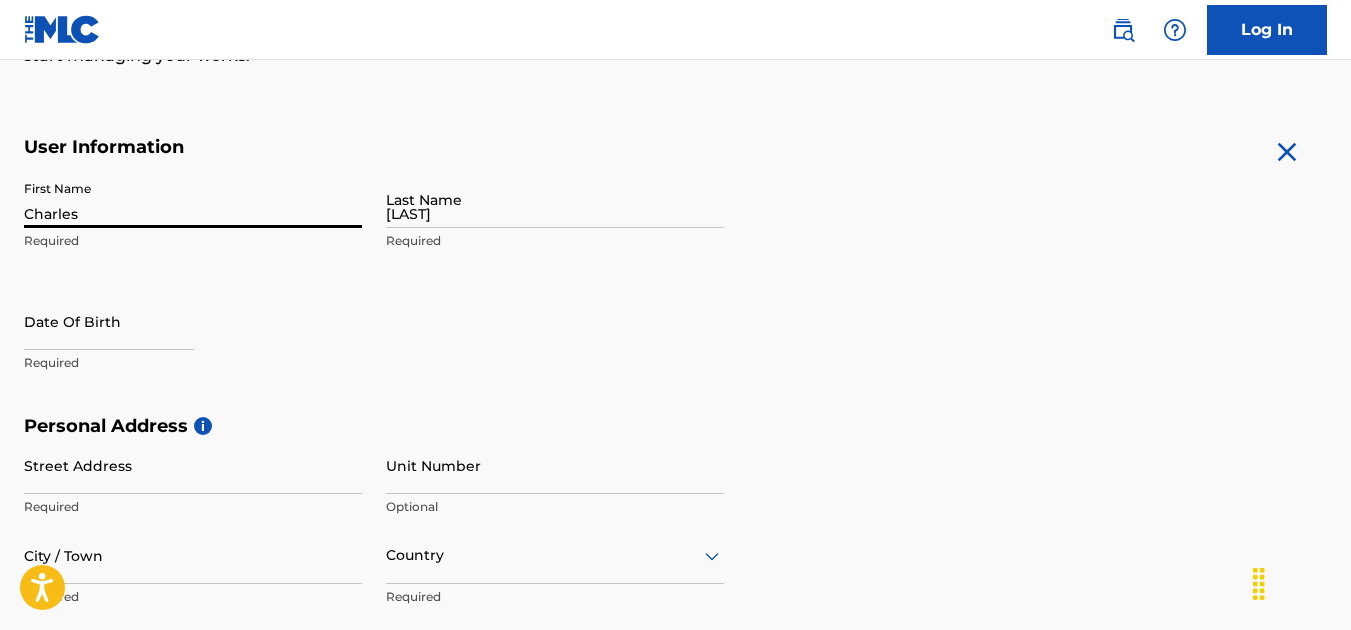type on "[NUMBER] [STREET]" 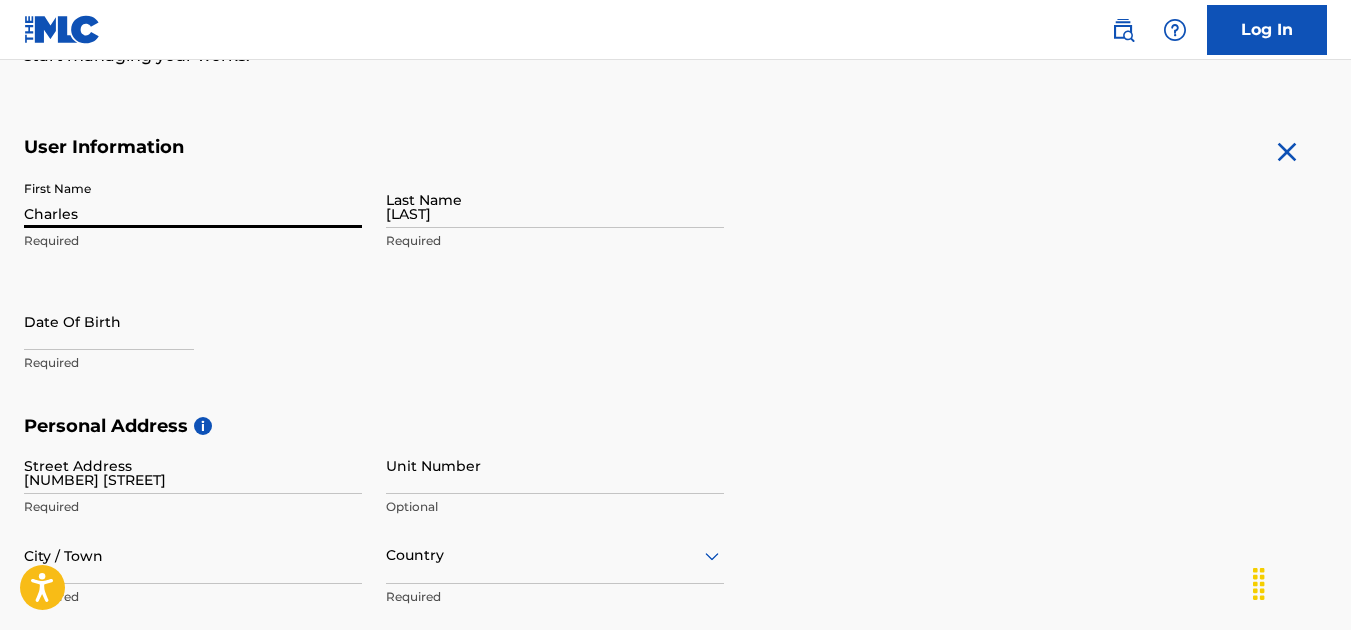 type on "#607" 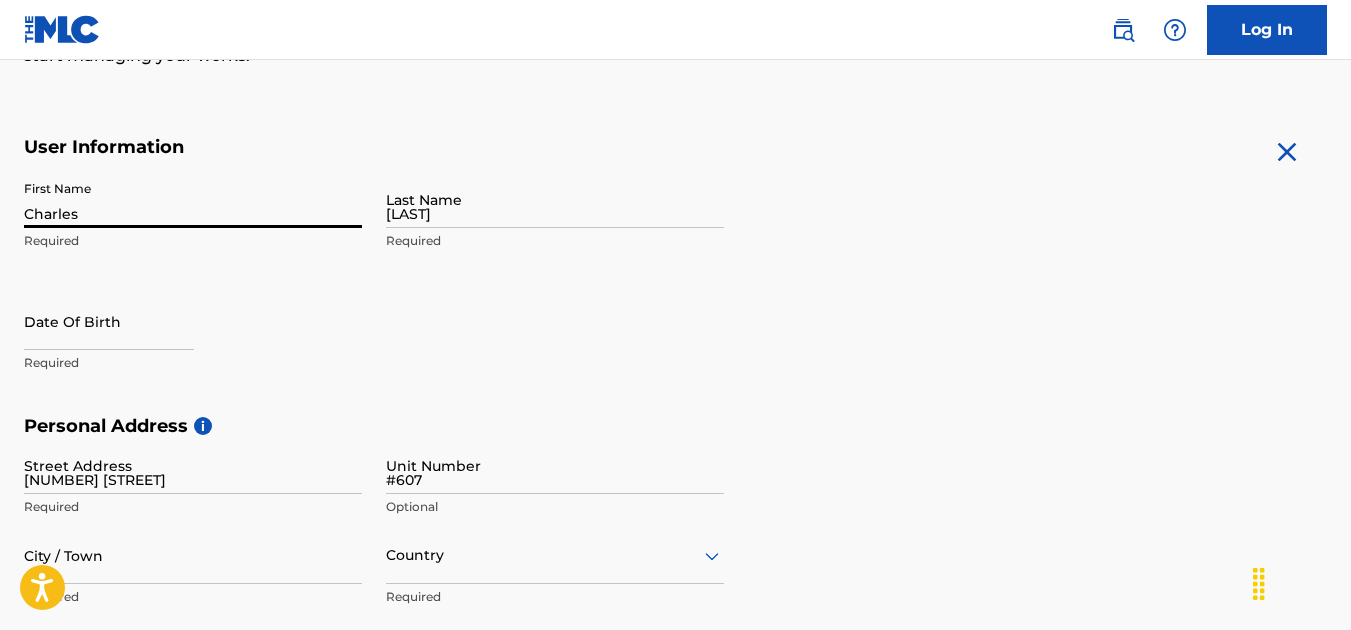 type on "Los Angeles" 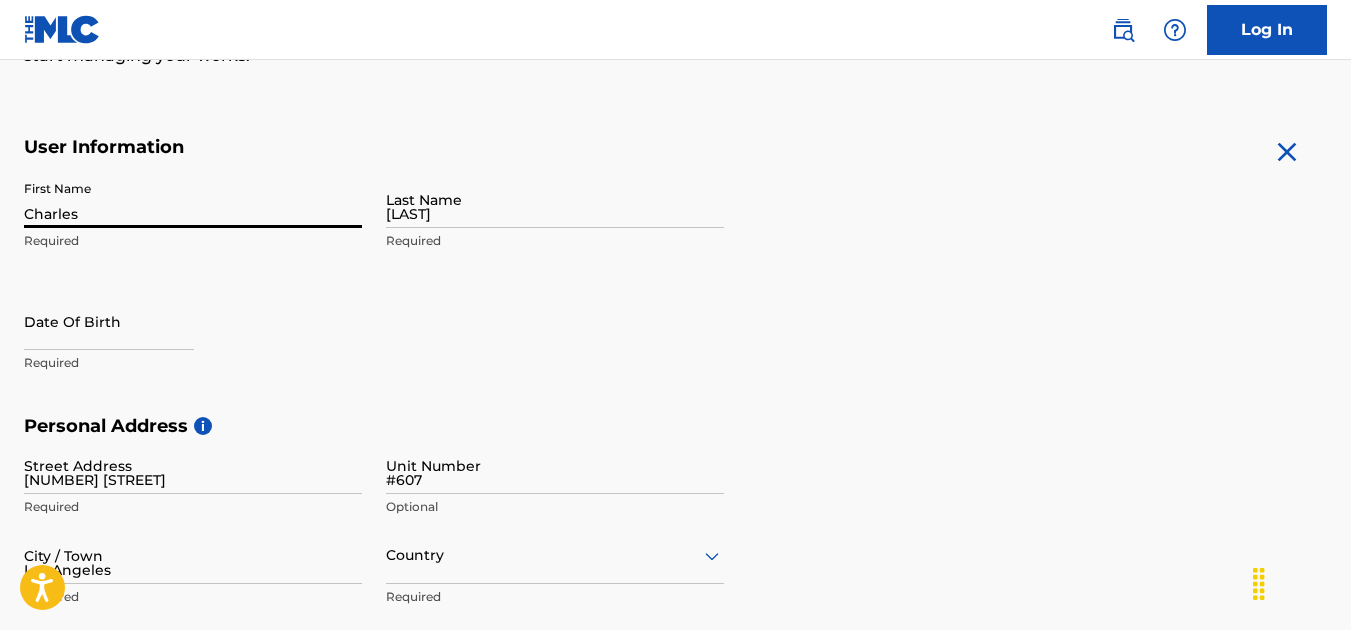 type on "United States" 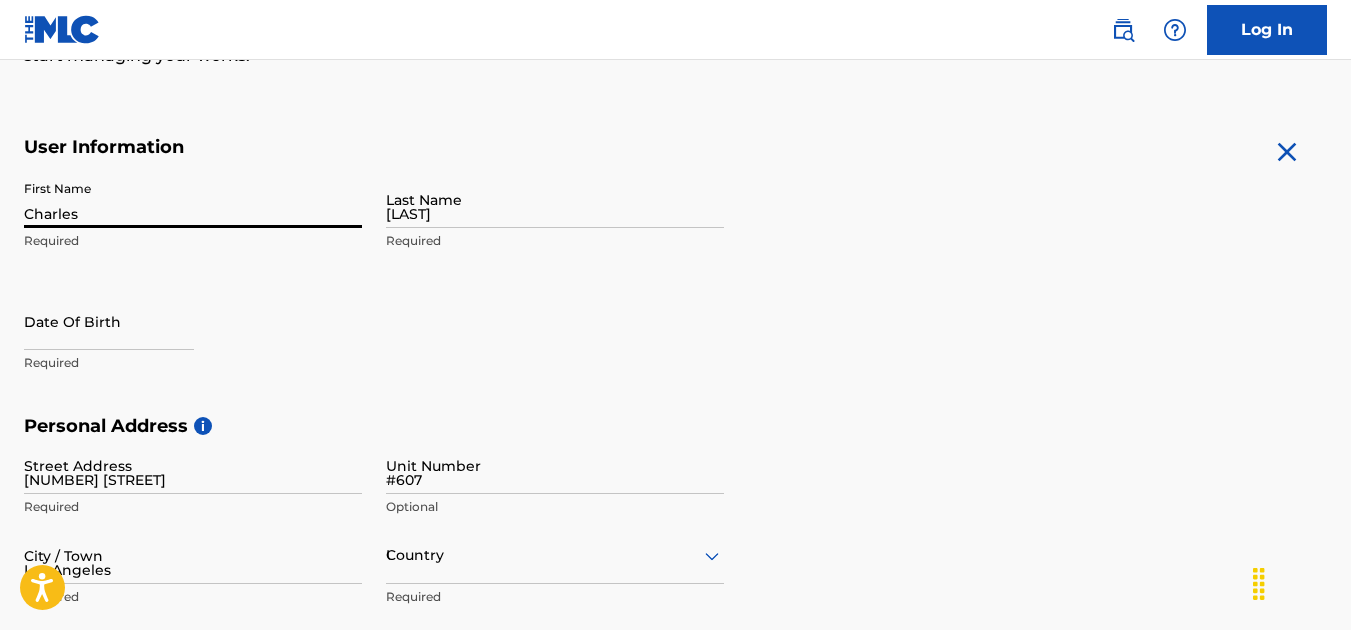 type on "[STATE]" 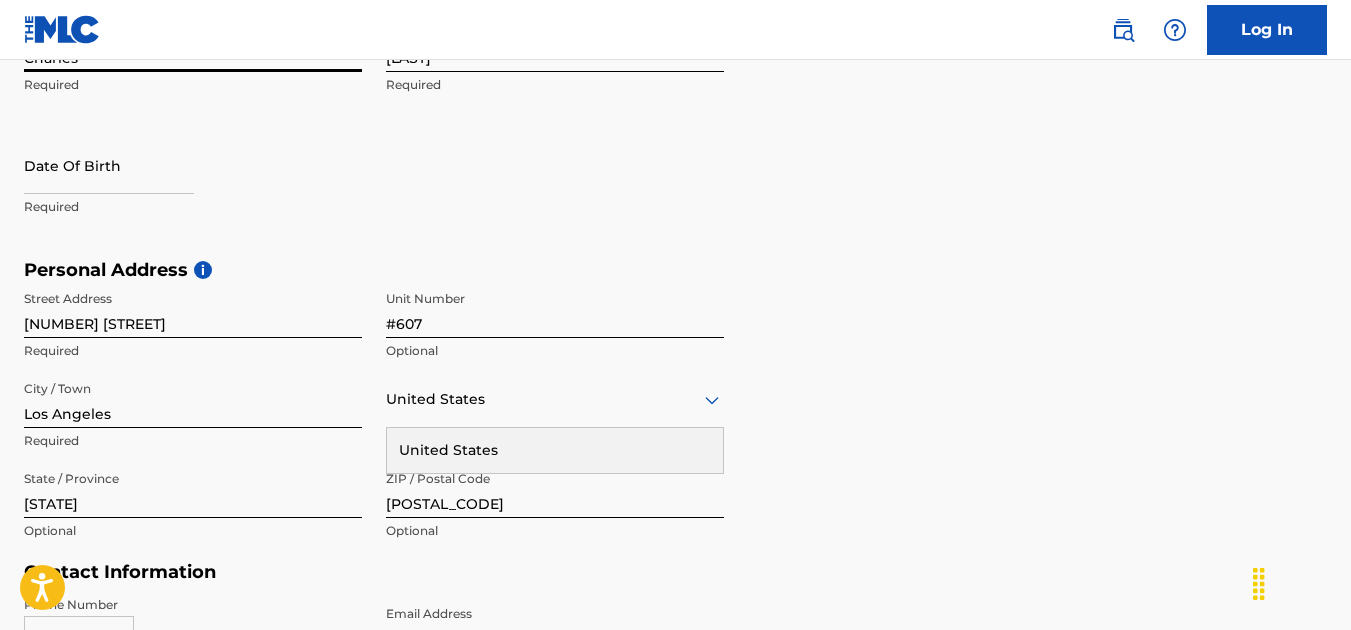 scroll, scrollTop: 473, scrollLeft: 0, axis: vertical 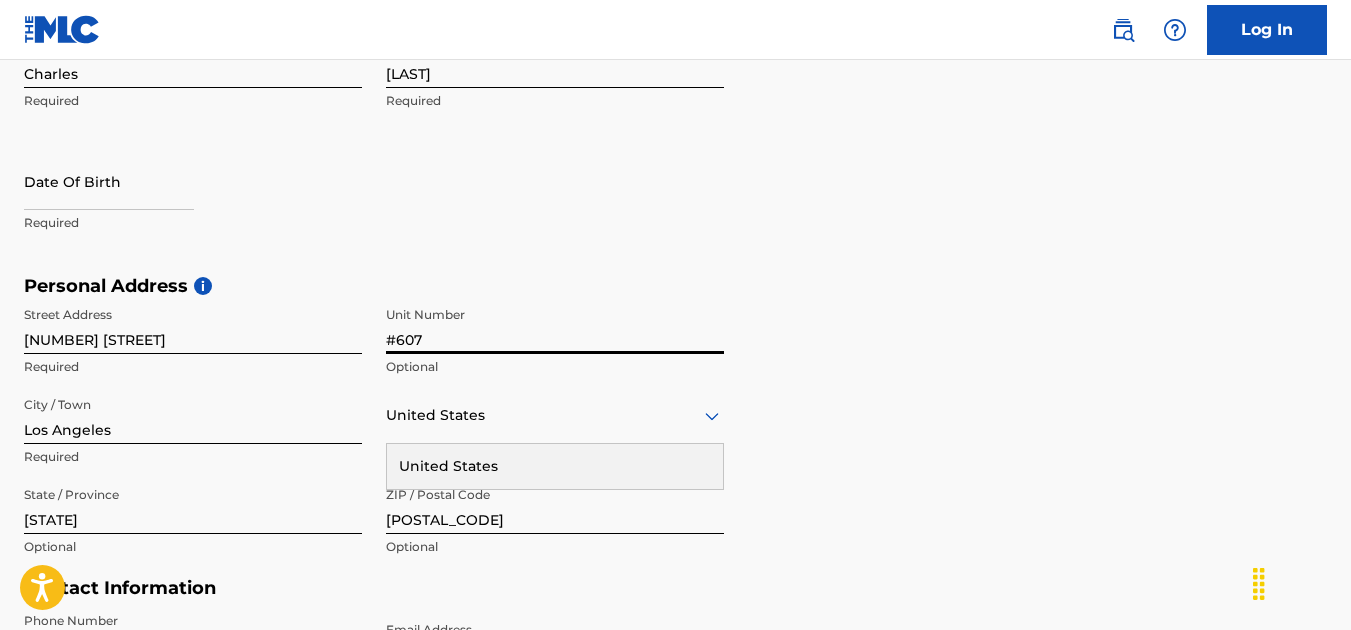 drag, startPoint x: 425, startPoint y: 338, endPoint x: 374, endPoint y: 335, distance: 51.088158 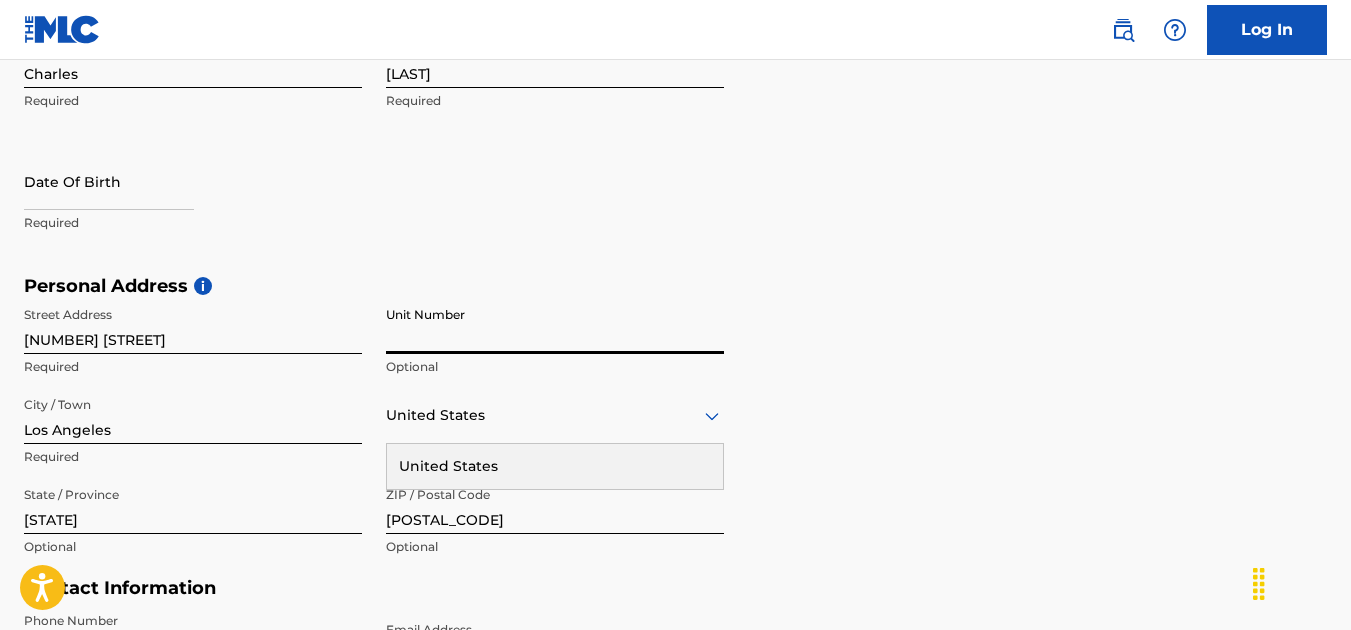 type 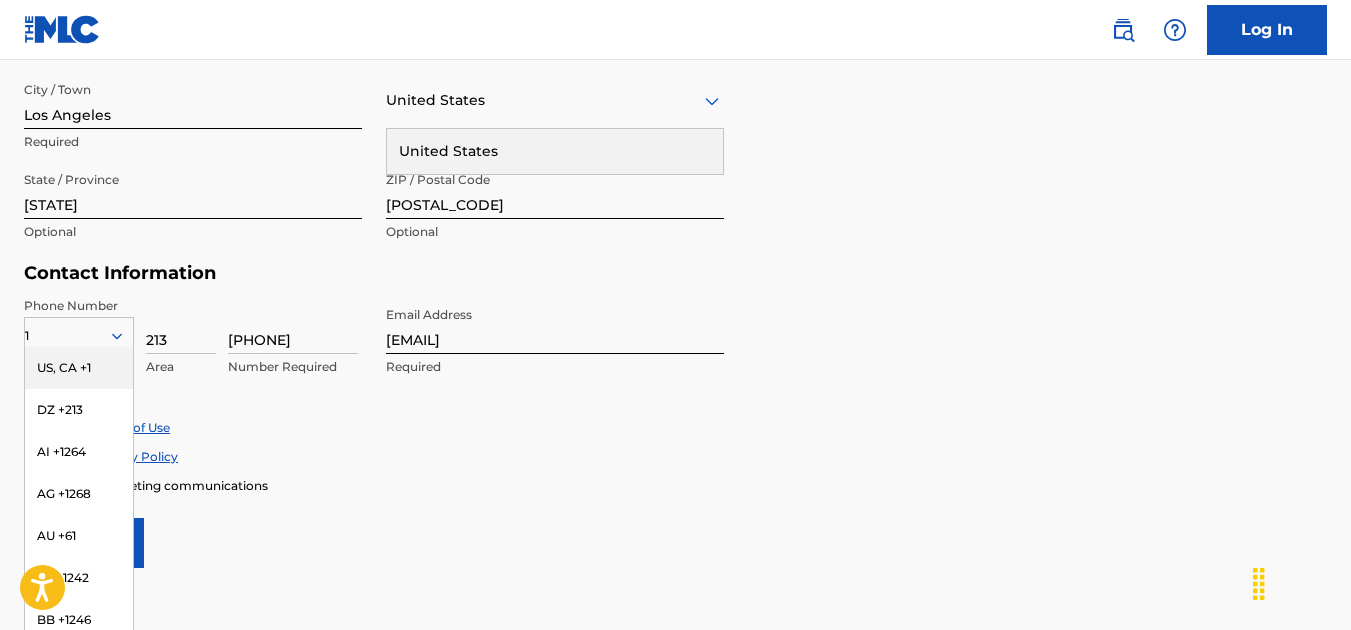 scroll, scrollTop: 806, scrollLeft: 0, axis: vertical 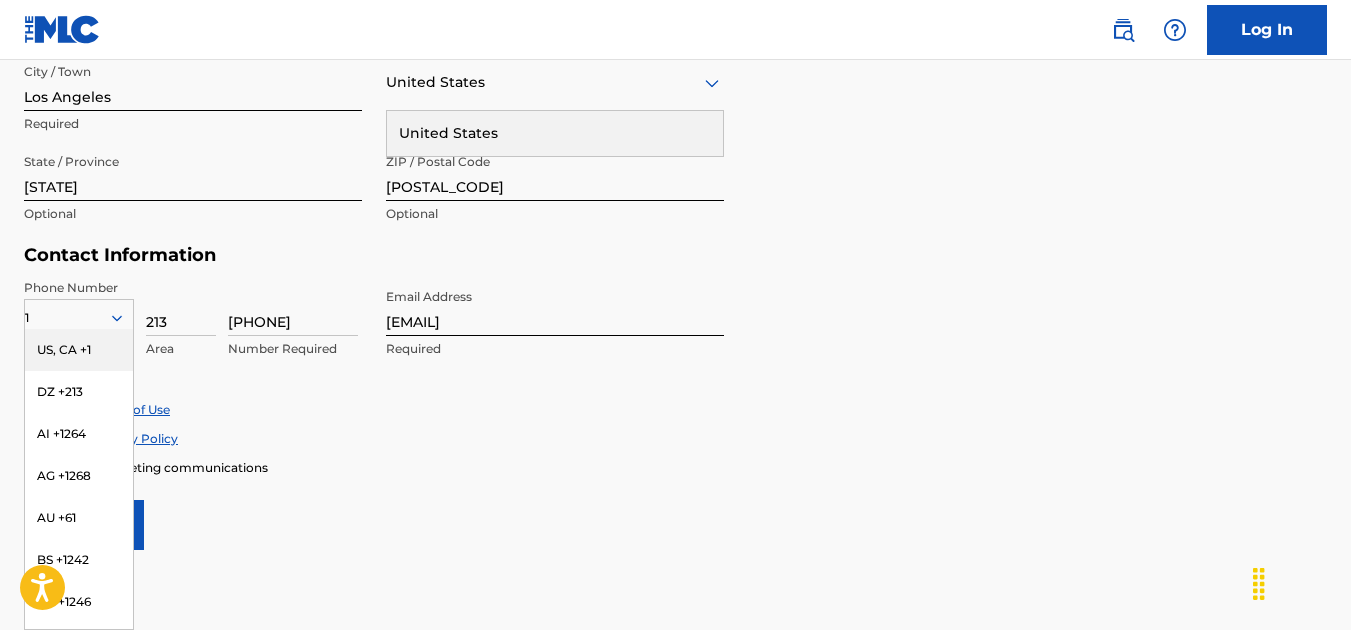 click on "US, CA +1" at bounding box center (79, 350) 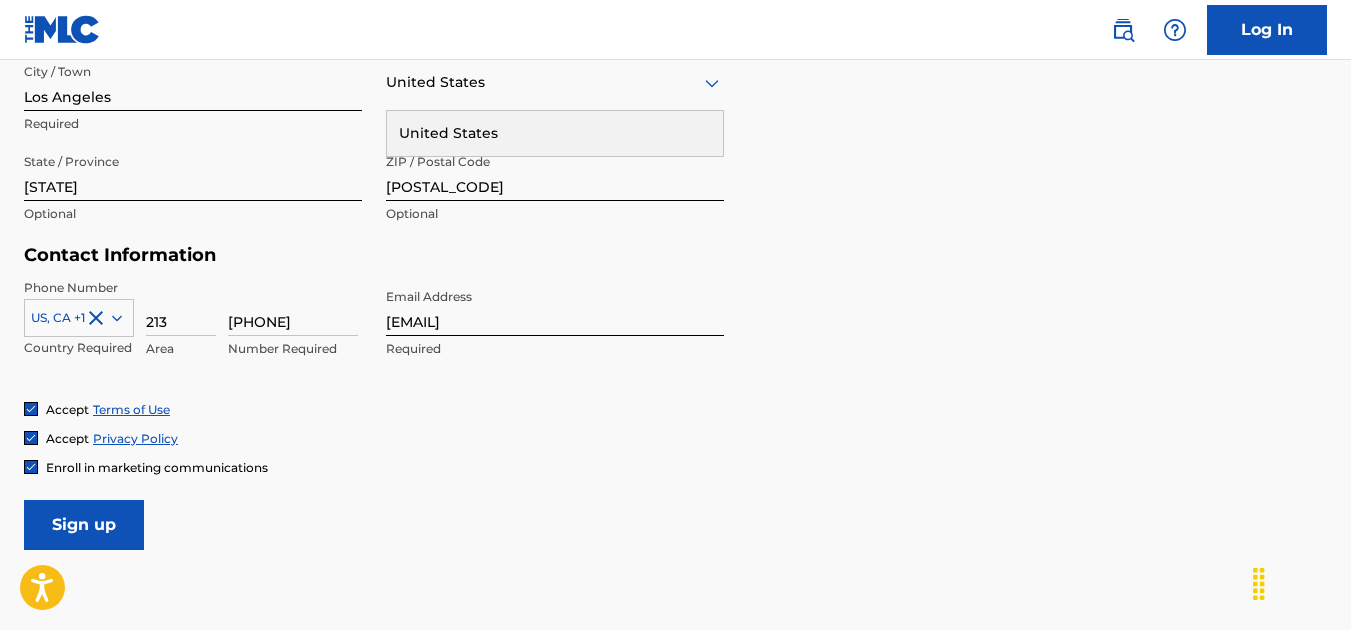 click on "Sign up" at bounding box center (84, 525) 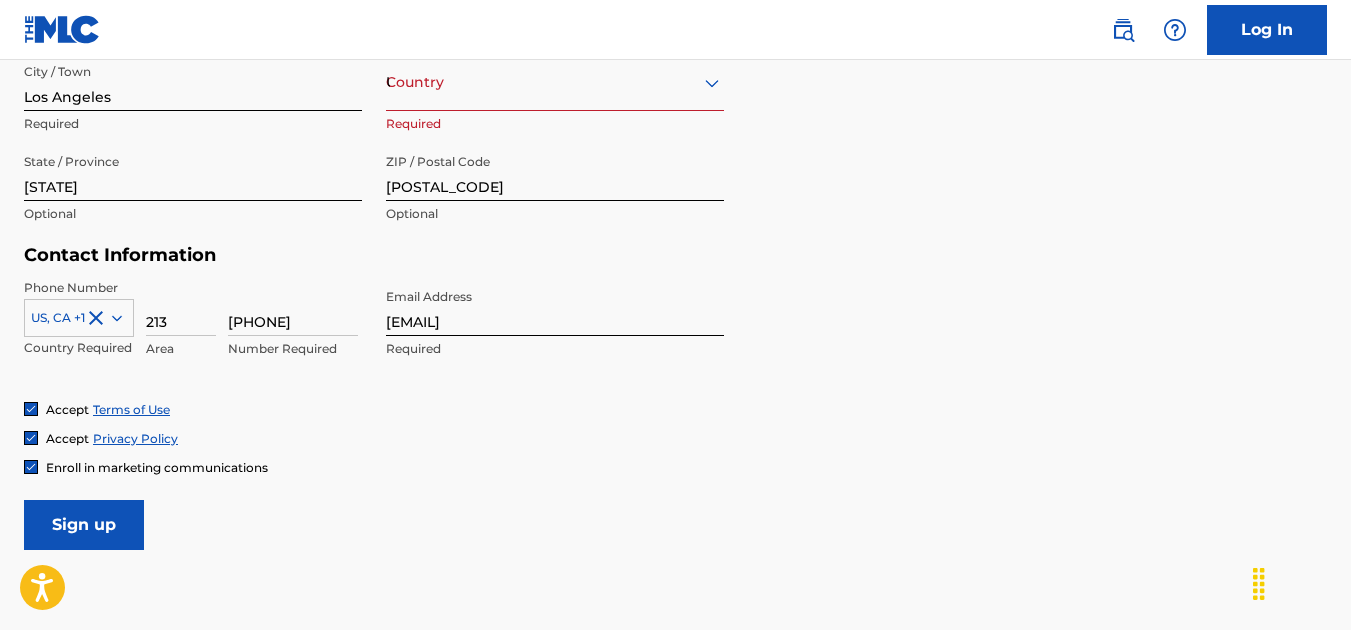 click on "Sign up" at bounding box center (84, 525) 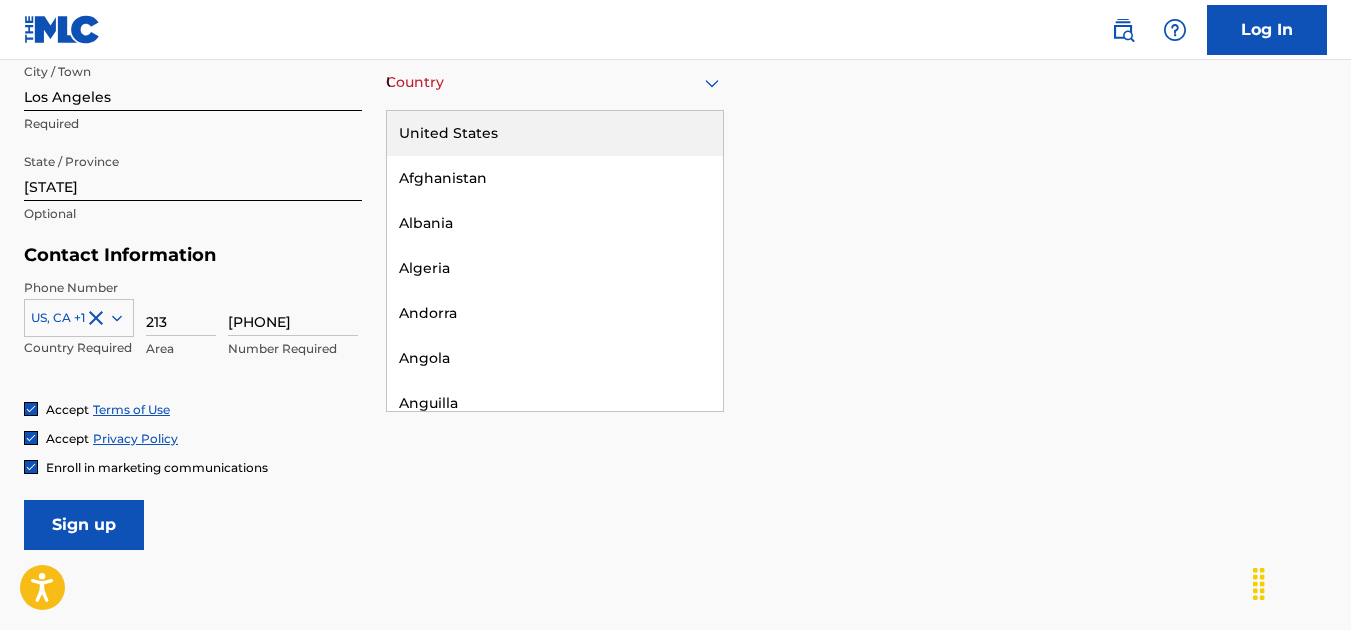click on "United States" at bounding box center (555, 133) 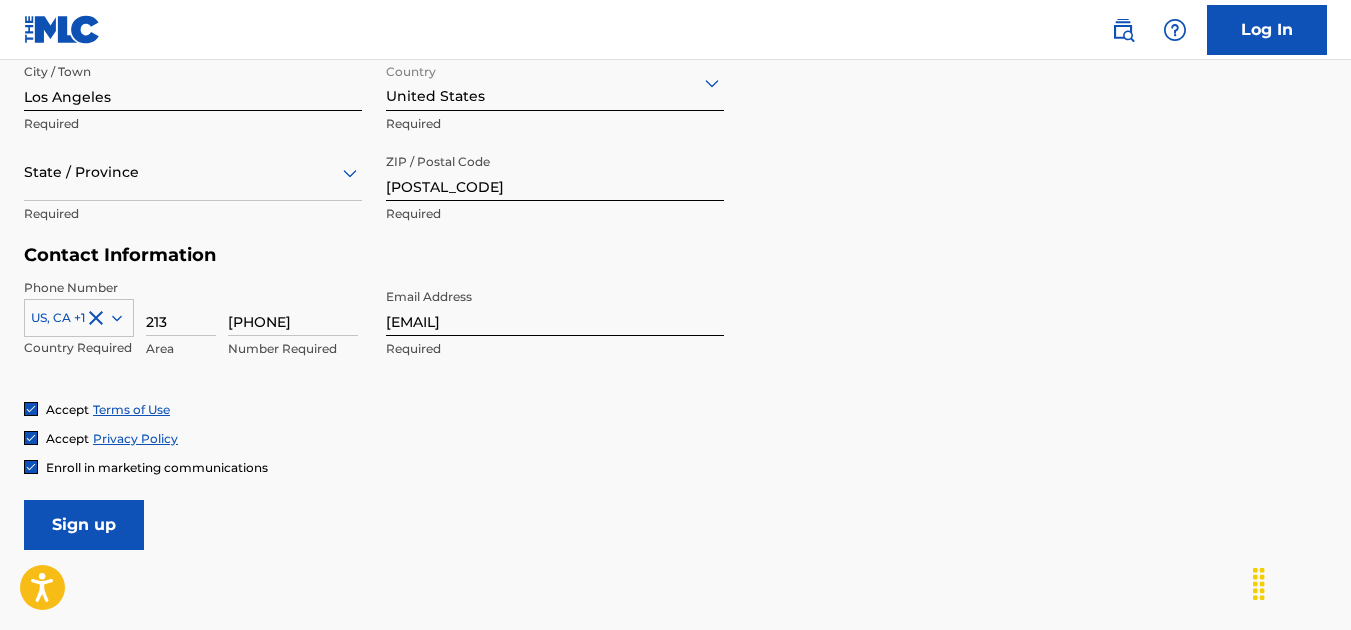 click on "Sign up" at bounding box center [84, 525] 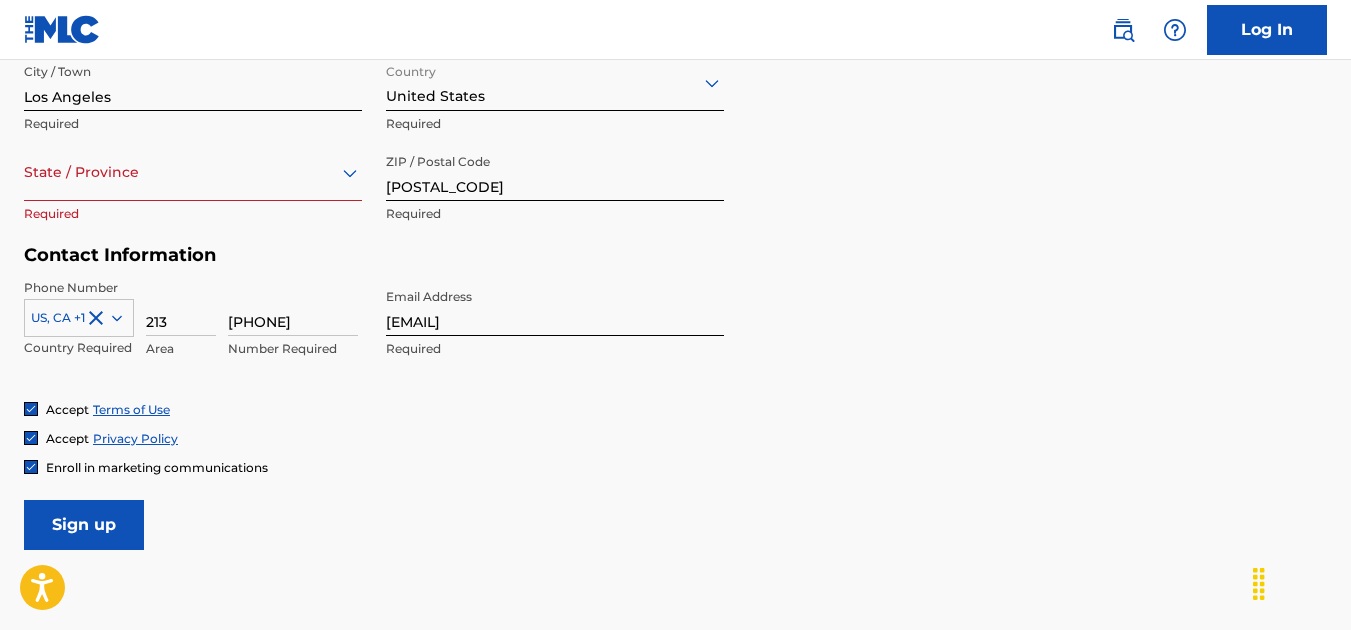 click at bounding box center [193, 172] 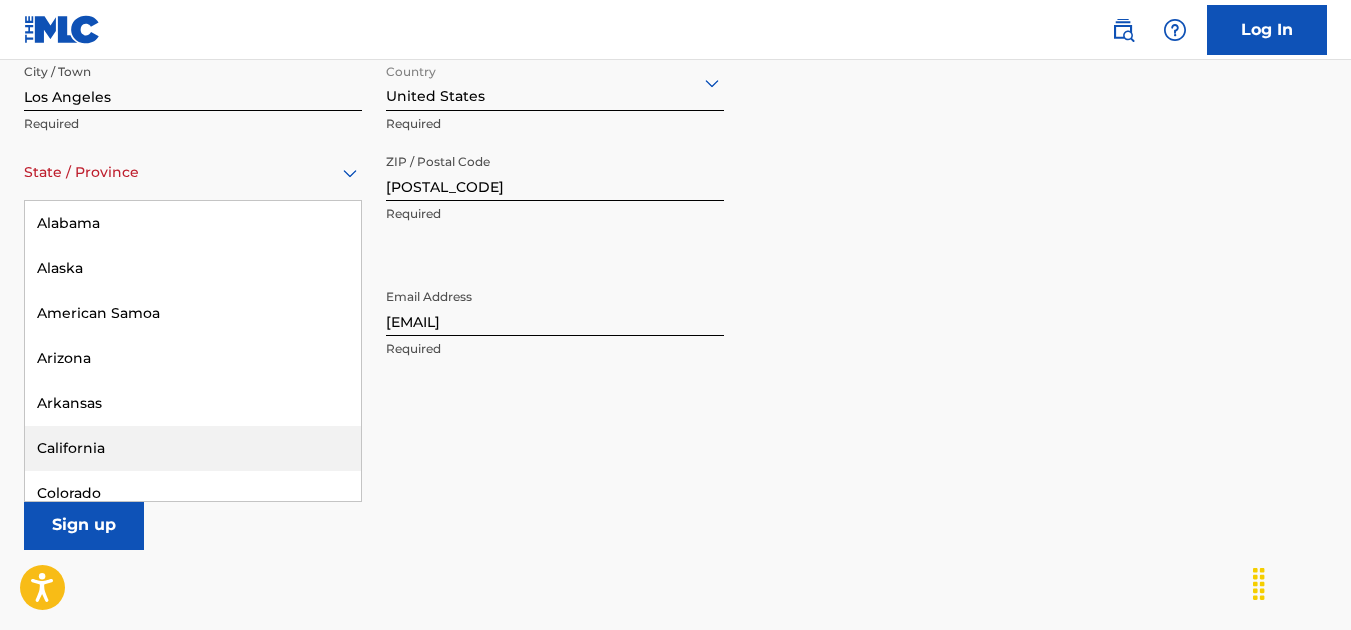 click on "California" at bounding box center [193, 448] 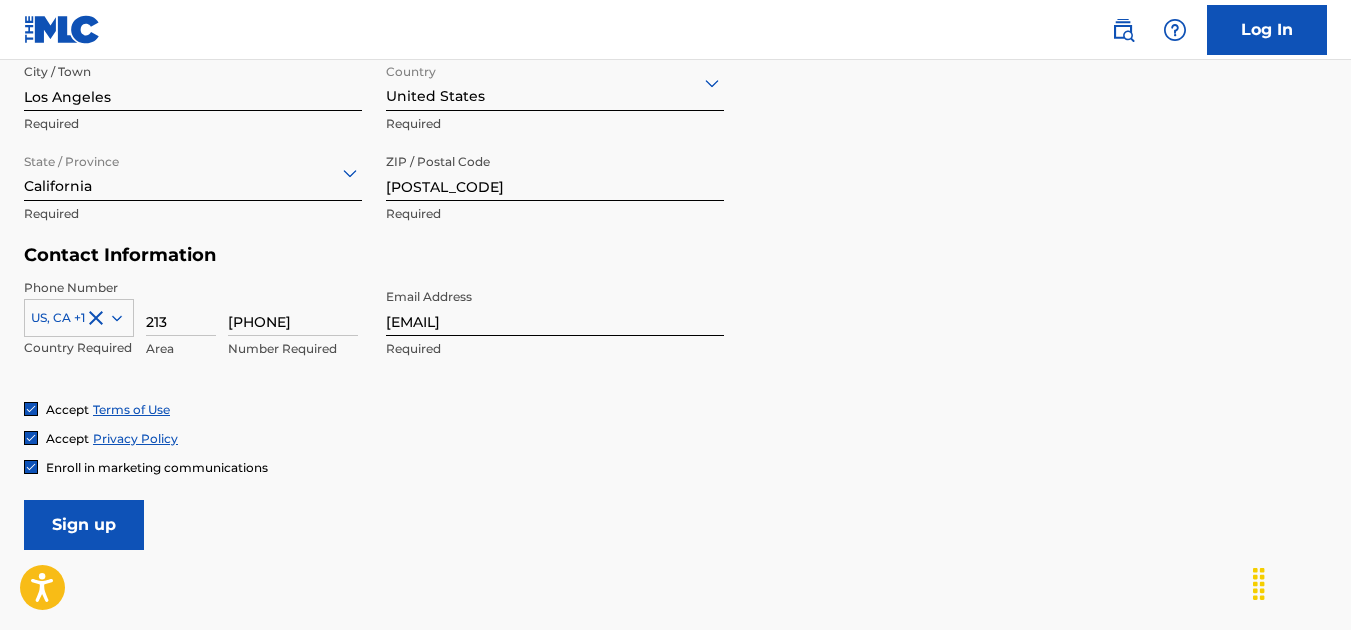 click on "Sign up" at bounding box center [84, 525] 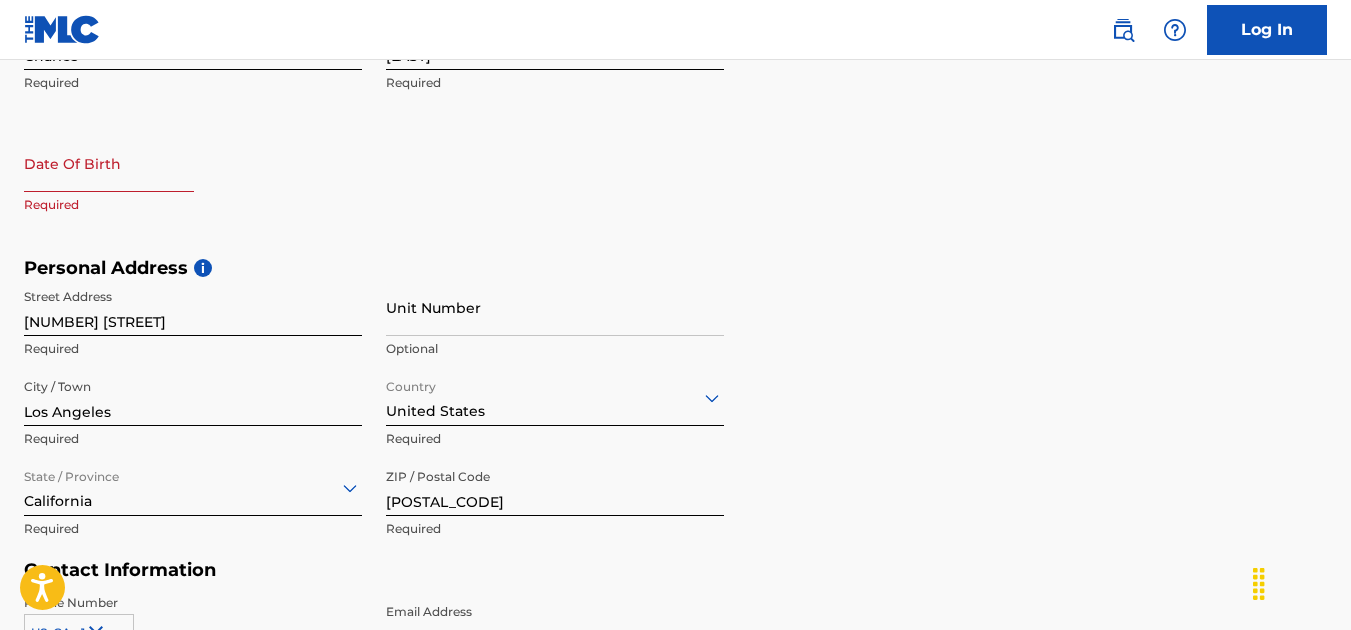scroll, scrollTop: 473, scrollLeft: 0, axis: vertical 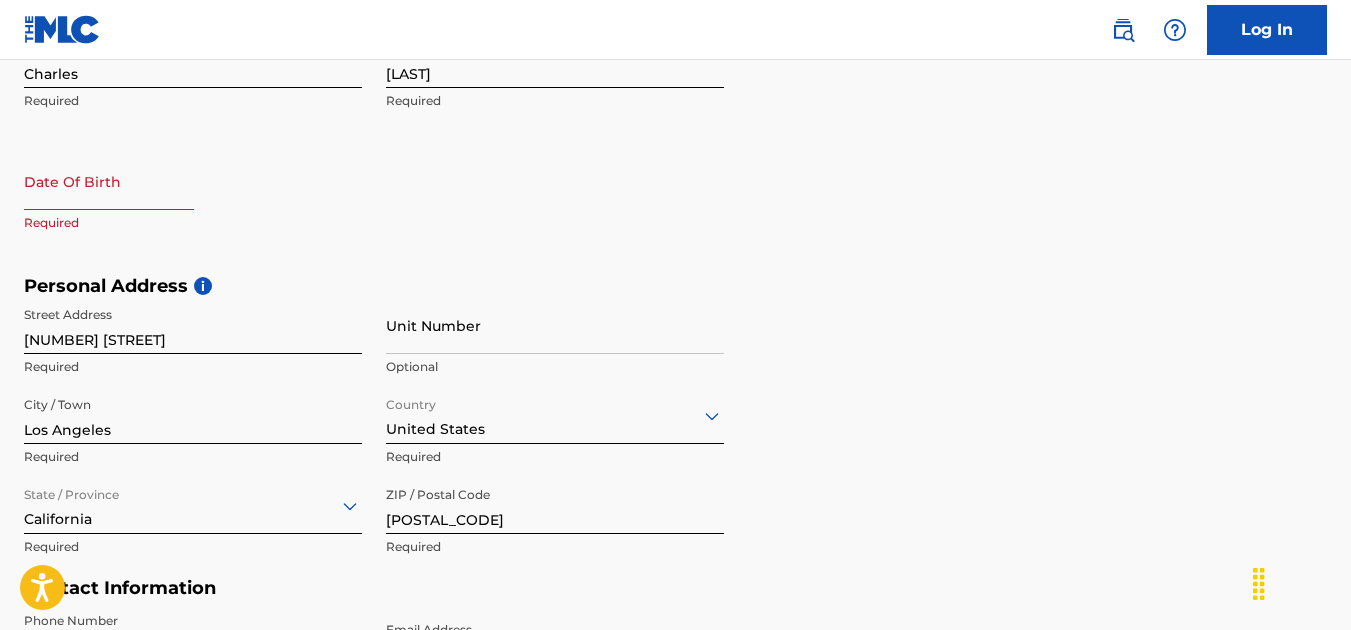 select on "7" 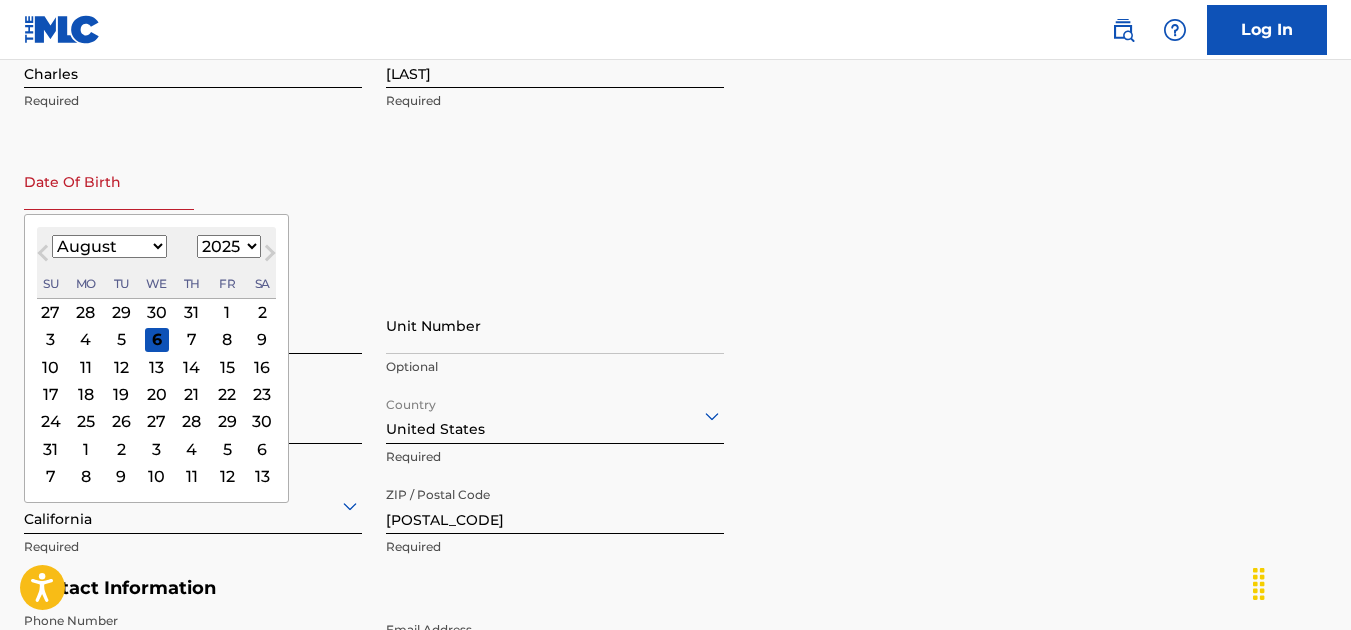 click at bounding box center (109, 181) 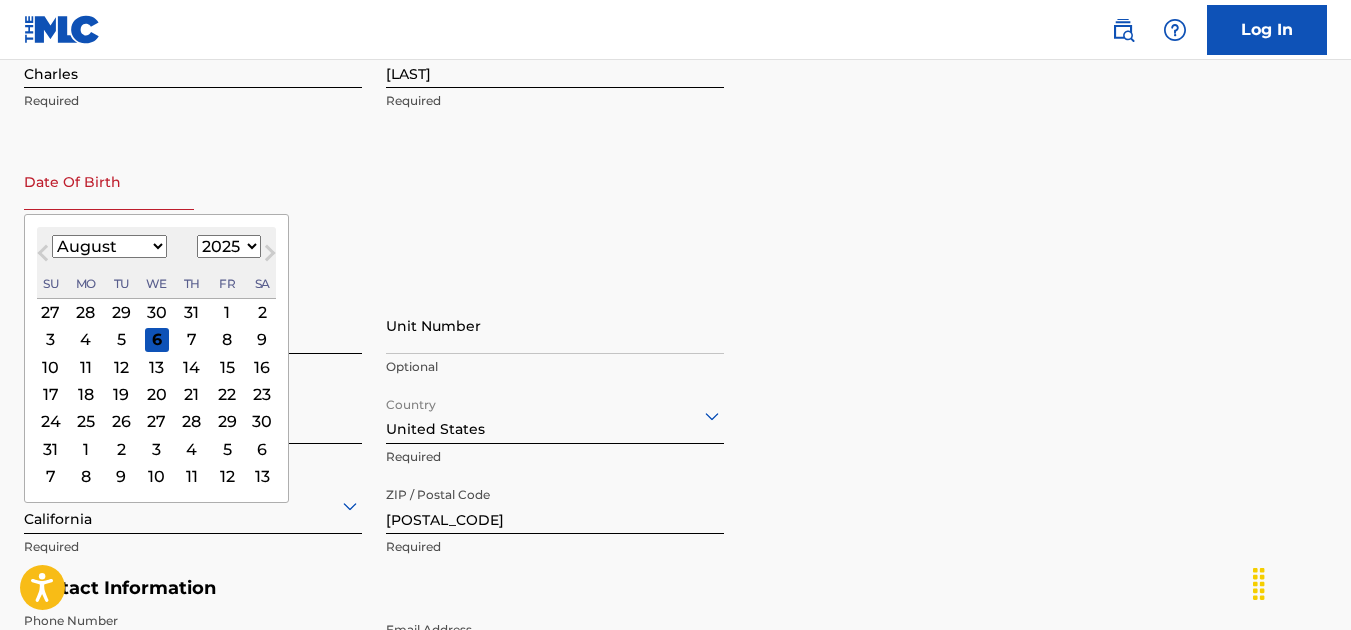 select on "10" 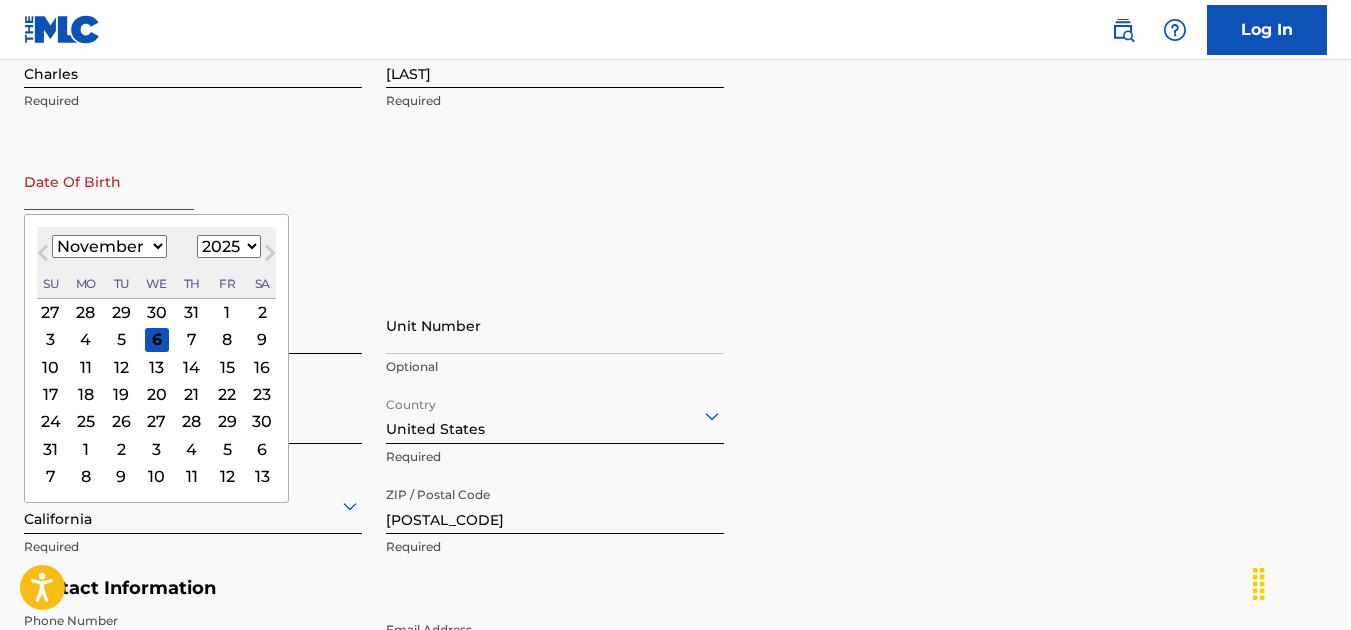 click on "January February March April May June July August September October November December" at bounding box center (109, 246) 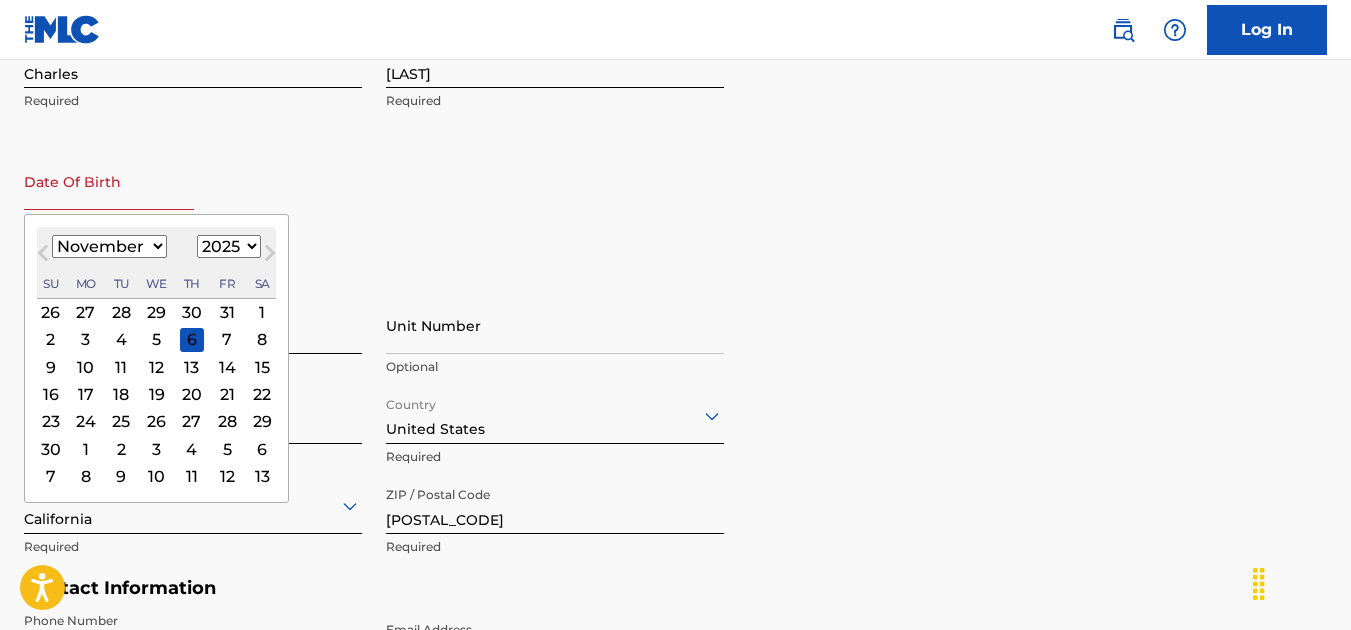 click on "1899 1900 1901 1902 1903 1904 1905 1906 1907 1908 1909 1910 1911 1912 1913 1914 1915 1916 1917 1918 1919 1920 1921 1922 1923 1924 1925 1926 1927 1928 1929 1930 1931 1932 1933 1934 1935 1936 1937 1938 1939 1940 1941 1942 1943 1944 1945 1946 1947 1948 1949 1950 1951 1952 1953 1954 1955 1956 1957 1958 1959 1960 1961 1962 1963 1964 1965 1966 1967 1968 1969 1970 1971 1972 1973 1974 1975 1976 1977 1978 1979 1980 1981 1982 1983 1984 1985 1986 1987 1988 1989 1990 1991 1992 1993 1994 1995 1996 1997 1998 1999 2000 2001 2002 2003 2004 2005 2006 2007 2008 2009 2010 2011 2012 2013 2014 2015 2016 2017 2018 2019 2020 2021 2022 2023 2024 2025 2026 2027 2028 2029 2030 2031 2032 2033 2034 2035 2036 2037 2038 2039 2040 2041 2042 2043 2044 2045 2046 2047 2048 2049 2050 2051 2052 2053 2054 2055 2056 2057 2058 2059 2060 2061 2062 2063 2064 2065 2066 2067 2068 2069 2070 2071 2072 2073 2074 2075 2076 2077 2078 2079 2080 2081 2082 2083 2084 2085 2086 2087 2088 2089 2090 2091 2092 2093 2094 2095 2096 2097 2098 2099 2100" at bounding box center (229, 246) 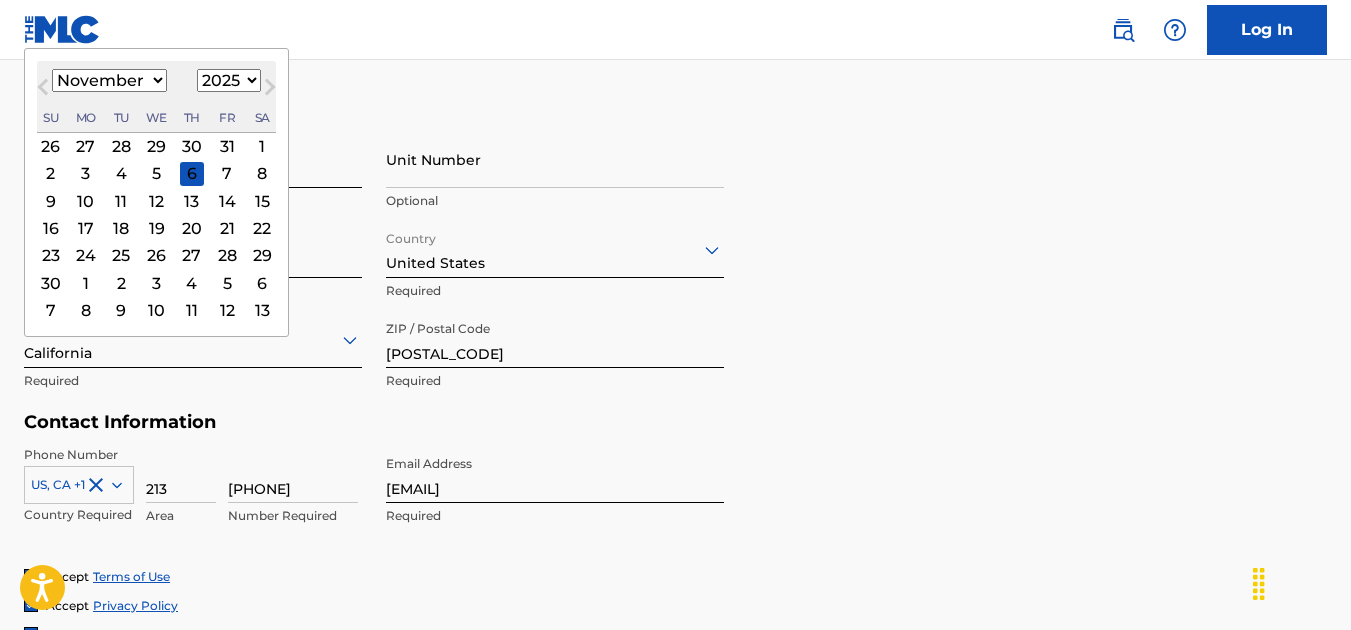scroll, scrollTop: 667, scrollLeft: 0, axis: vertical 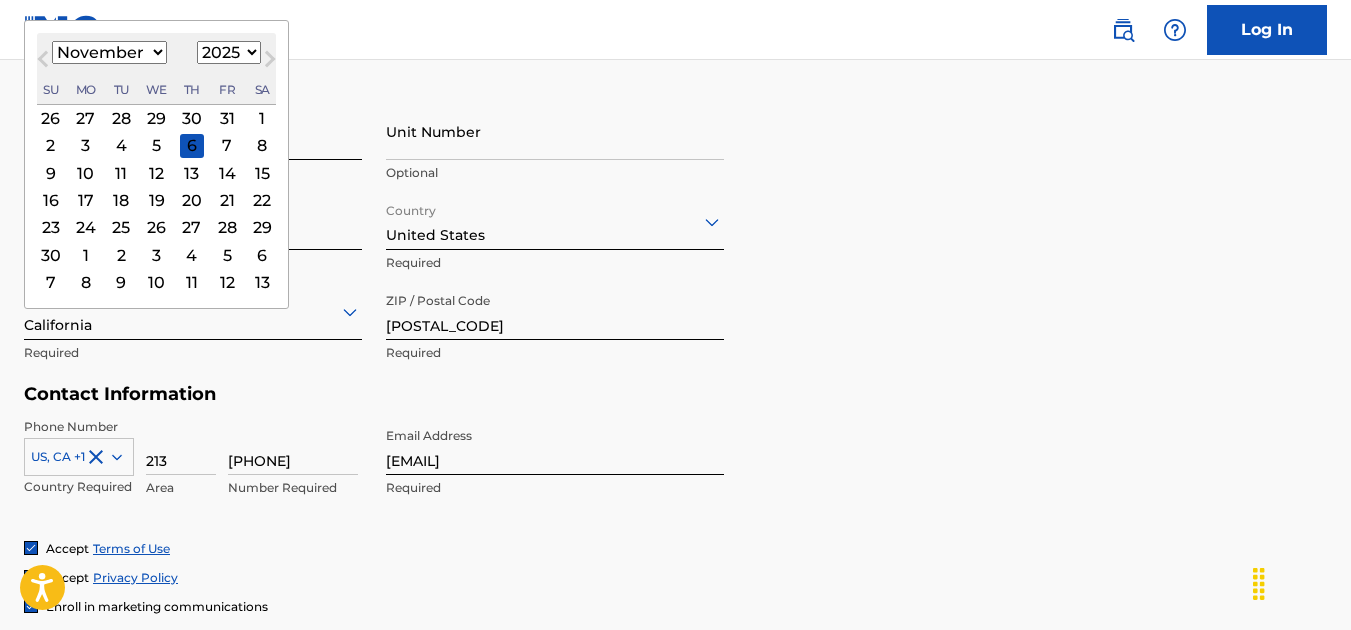 click on "1899 1900 1901 1902 1903 1904 1905 1906 1907 1908 1909 1910 1911 1912 1913 1914 1915 1916 1917 1918 1919 1920 1921 1922 1923 1924 1925 1926 1927 1928 1929 1930 1931 1932 1933 1934 1935 1936 1937 1938 1939 1940 1941 1942 1943 1944 1945 1946 1947 1948 1949 1950 1951 1952 1953 1954 1955 1956 1957 1958 1959 1960 1961 1962 1963 1964 1965 1966 1967 1968 1969 1970 1971 1972 1973 1974 1975 1976 1977 1978 1979 1980 1981 1982 1983 1984 1985 1986 1987 1988 1989 1990 1991 1992 1993 1994 1995 1996 1997 1998 1999 2000 2001 2002 2003 2004 2005 2006 2007 2008 2009 2010 2011 2012 2013 2014 2015 2016 2017 2018 2019 2020 2021 2022 2023 2024 2025 2026 2027 2028 2029 2030 2031 2032 2033 2034 2035 2036 2037 2038 2039 2040 2041 2042 2043 2044 2045 2046 2047 2048 2049 2050 2051 2052 2053 2054 2055 2056 2057 2058 2059 2060 2061 2062 2063 2064 2065 2066 2067 2068 2069 2070 2071 2072 2073 2074 2075 2076 2077 2078 2079 2080 2081 2082 2083 2084 2085 2086 2087 2088 2089 2090 2091 2092 2093 2094 2095 2096 2097 2098 2099 2100" at bounding box center (229, 52) 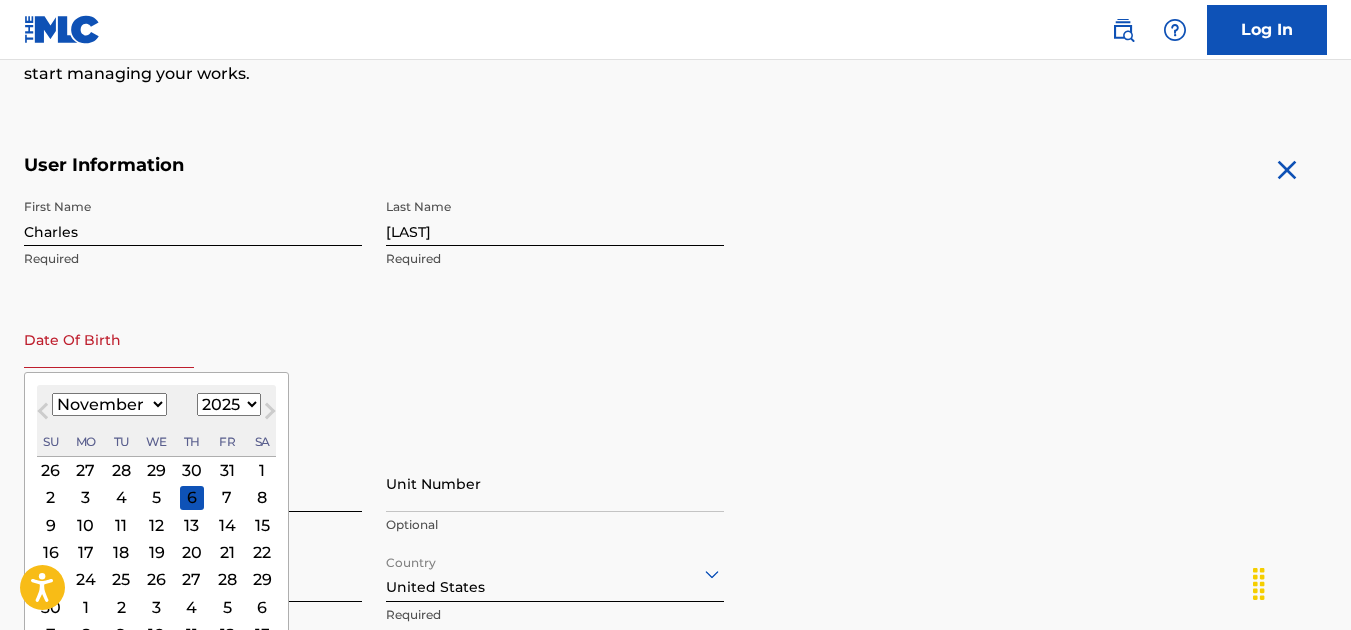 scroll, scrollTop: 333, scrollLeft: 0, axis: vertical 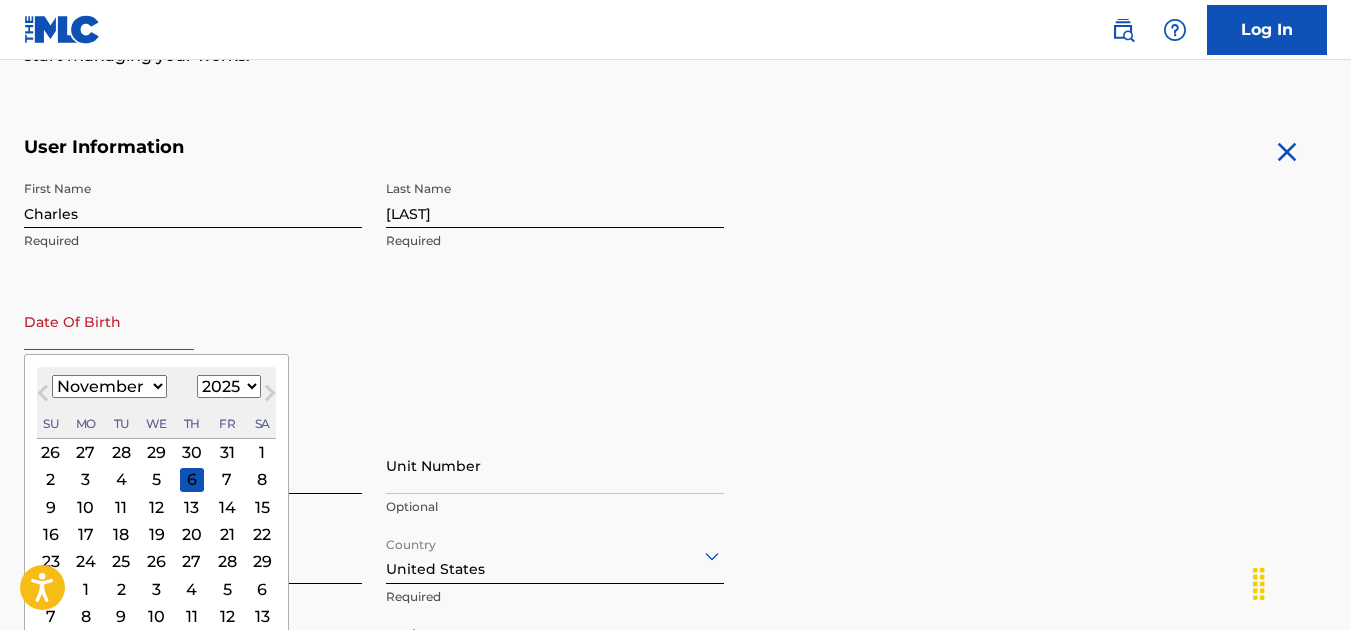 click on "1899 1900 1901 1902 1903 1904 1905 1906 1907 1908 1909 1910 1911 1912 1913 1914 1915 1916 1917 1918 1919 1920 1921 1922 1923 1924 1925 1926 1927 1928 1929 1930 1931 1932 1933 1934 1935 1936 1937 1938 1939 1940 1941 1942 1943 1944 1945 1946 1947 1948 1949 1950 1951 1952 1953 1954 1955 1956 1957 1958 1959 1960 1961 1962 1963 1964 1965 1966 1967 1968 1969 1970 1971 1972 1973 1974 1975 1976 1977 1978 1979 1980 1981 1982 1983 1984 1985 1986 1987 1988 1989 1990 1991 1992 1993 1994 1995 1996 1997 1998 1999 2000 2001 2002 2003 2004 2005 2006 2007 2008 2009 2010 2011 2012 2013 2014 2015 2016 2017 2018 2019 2020 2021 2022 2023 2024 2025 2026 2027 2028 2029 2030 2031 2032 2033 2034 2035 2036 2037 2038 2039 2040 2041 2042 2043 2044 2045 2046 2047 2048 2049 2050 2051 2052 2053 2054 2055 2056 2057 2058 2059 2060 2061 2062 2063 2064 2065 2066 2067 2068 2069 2070 2071 2072 2073 2074 2075 2076 2077 2078 2079 2080 2081 2082 2083 2084 2085 2086 2087 2088 2089 2090 2091 2092 2093 2094 2095 2096 2097 2098 2099 2100" at bounding box center [229, 386] 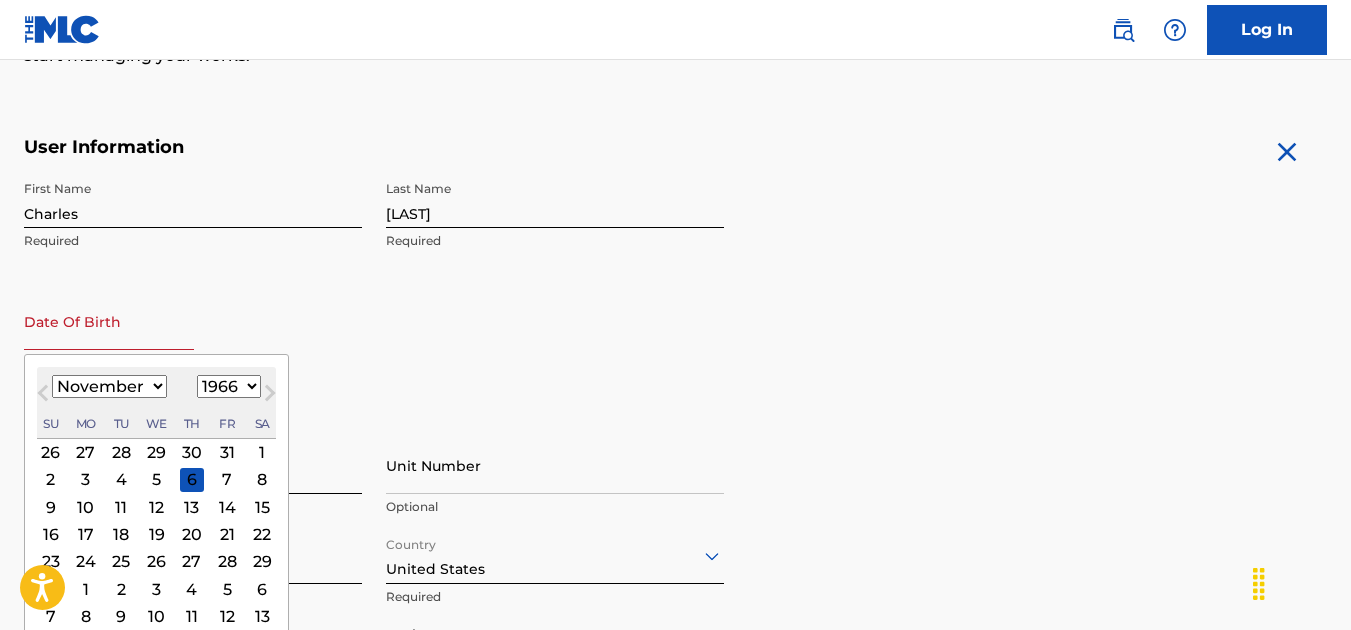 click on "1899 1900 1901 1902 1903 1904 1905 1906 1907 1908 1909 1910 1911 1912 1913 1914 1915 1916 1917 1918 1919 1920 1921 1922 1923 1924 1925 1926 1927 1928 1929 1930 1931 1932 1933 1934 1935 1936 1937 1938 1939 1940 1941 1942 1943 1944 1945 1946 1947 1948 1949 1950 1951 1952 1953 1954 1955 1956 1957 1958 1959 1960 1961 1962 1963 1964 1965 1966 1967 1968 1969 1970 1971 1972 1973 1974 1975 1976 1977 1978 1979 1980 1981 1982 1983 1984 1985 1986 1987 1988 1989 1990 1991 1992 1993 1994 1995 1996 1997 1998 1999 2000 2001 2002 2003 2004 2005 2006 2007 2008 2009 2010 2011 2012 2013 2014 2015 2016 2017 2018 2019 2020 2021 2022 2023 2024 2025 2026 2027 2028 2029 2030 2031 2032 2033 2034 2035 2036 2037 2038 2039 2040 2041 2042 2043 2044 2045 2046 2047 2048 2049 2050 2051 2052 2053 2054 2055 2056 2057 2058 2059 2060 2061 2062 2063 2064 2065 2066 2067 2068 2069 2070 2071 2072 2073 2074 2075 2076 2077 2078 2079 2080 2081 2082 2083 2084 2085 2086 2087 2088 2089 2090 2091 2092 2093 2094 2095 2096 2097 2098 2099 2100" at bounding box center [229, 386] 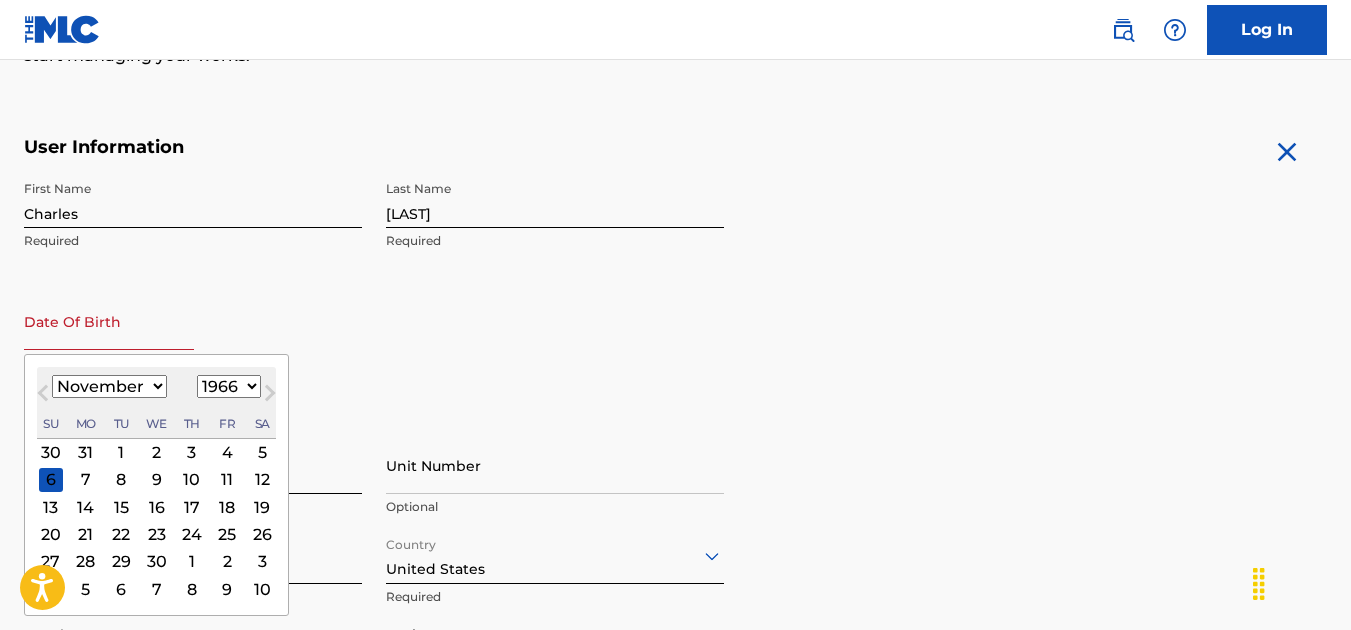 click on "8" at bounding box center [121, 480] 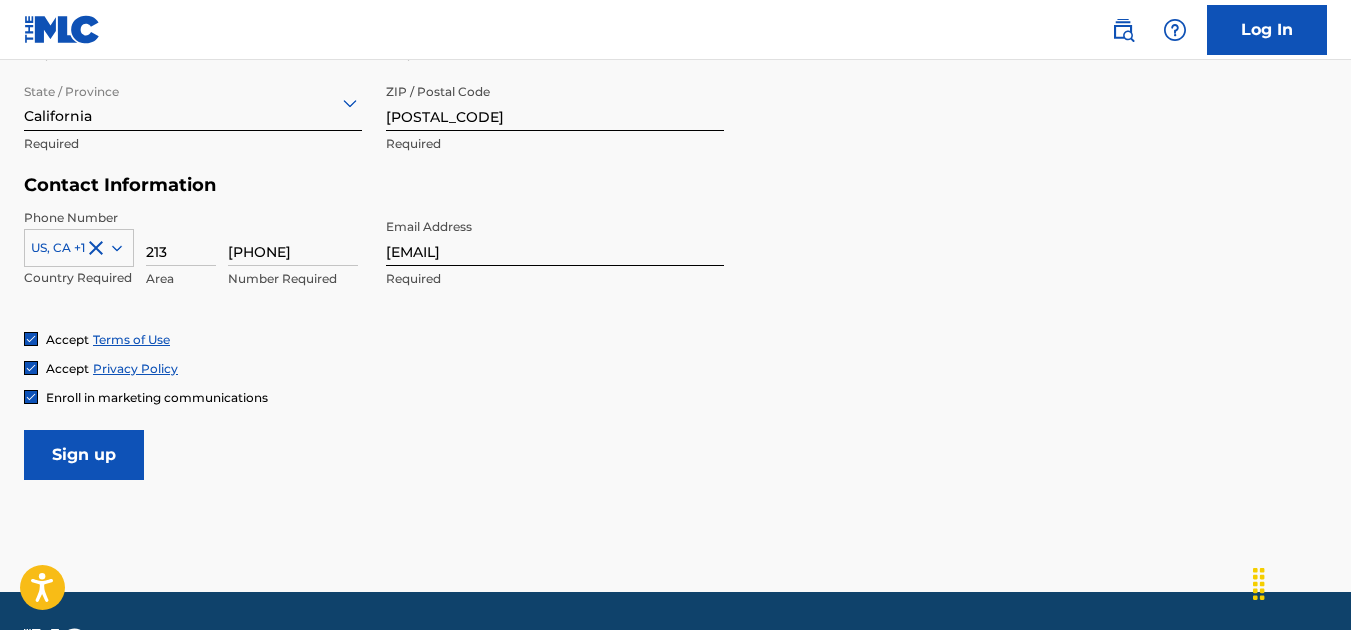 scroll, scrollTop: 934, scrollLeft: 0, axis: vertical 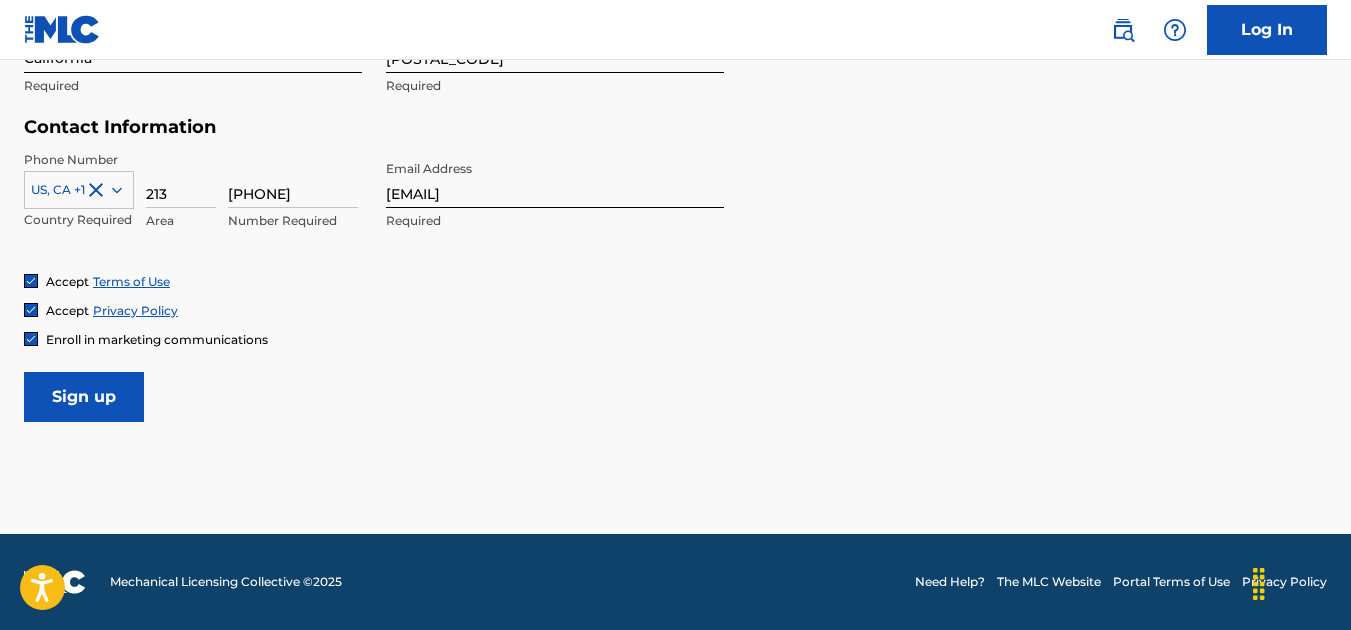 click on "Sign up" at bounding box center [84, 397] 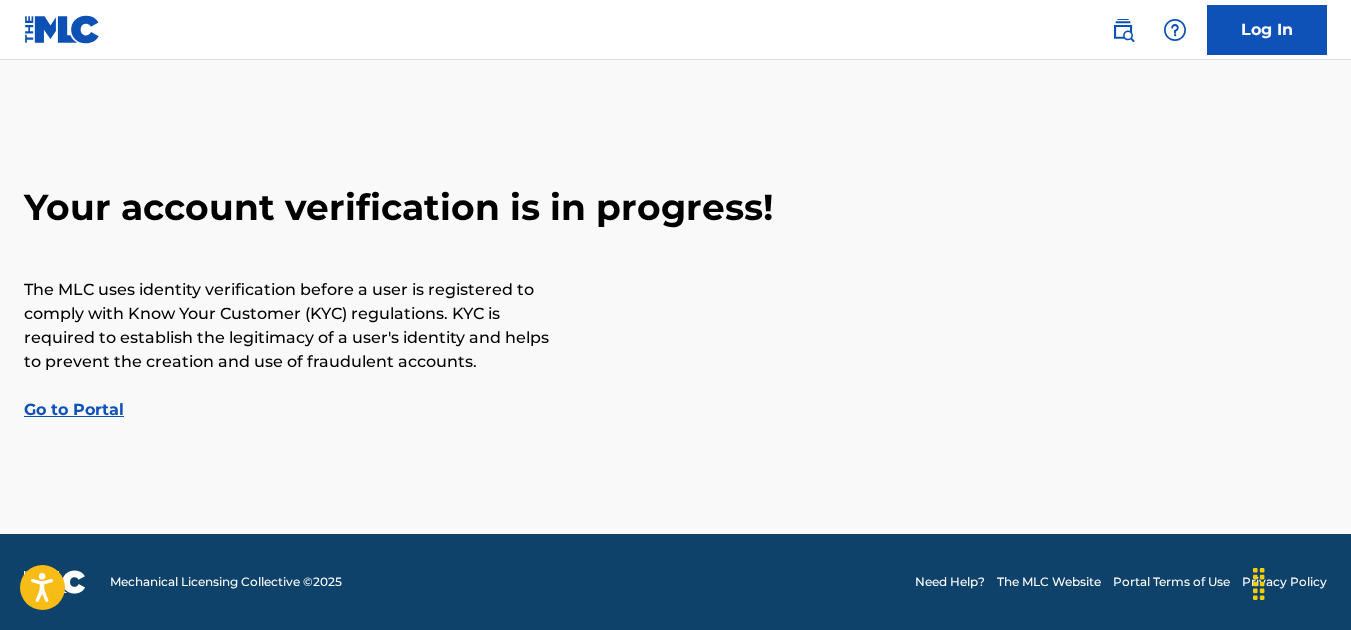 scroll, scrollTop: 0, scrollLeft: 0, axis: both 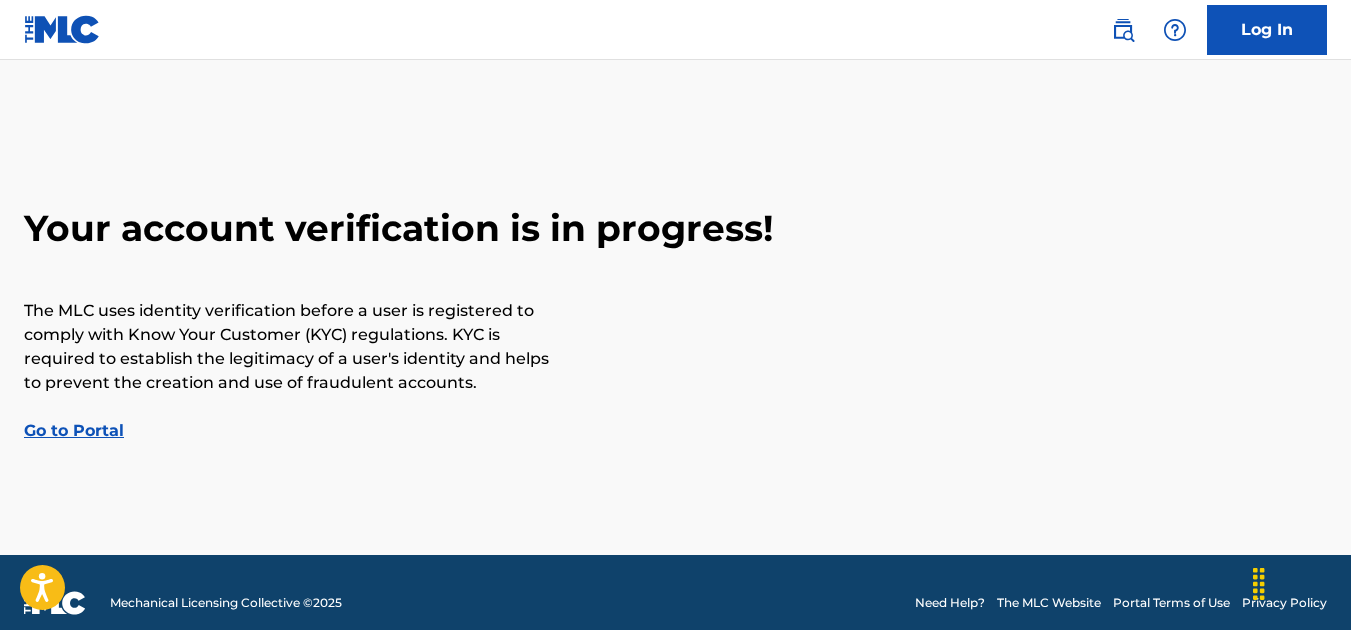 click on "Go to Portal" at bounding box center (74, 430) 